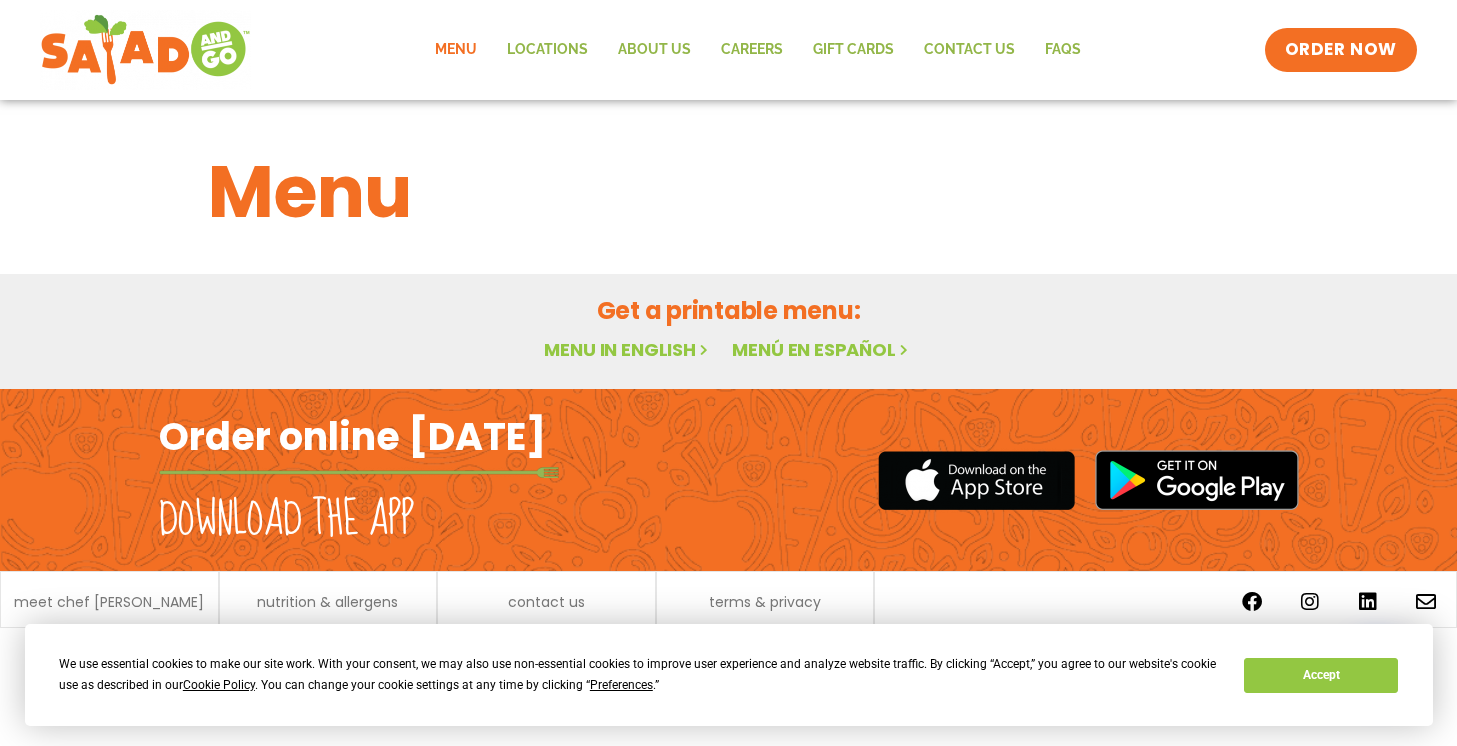 scroll, scrollTop: 0, scrollLeft: 0, axis: both 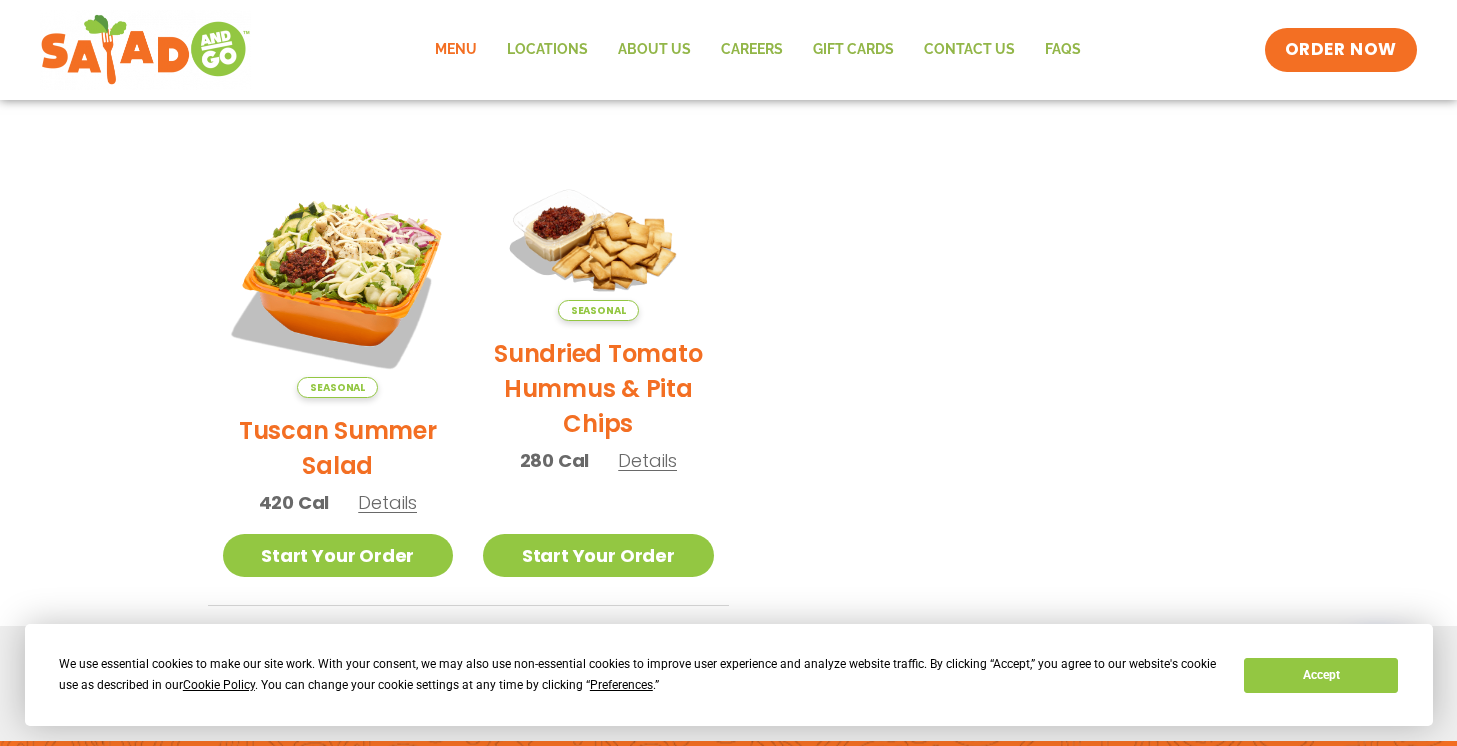 click on "Tuscan Summer Salad" at bounding box center (338, 448) 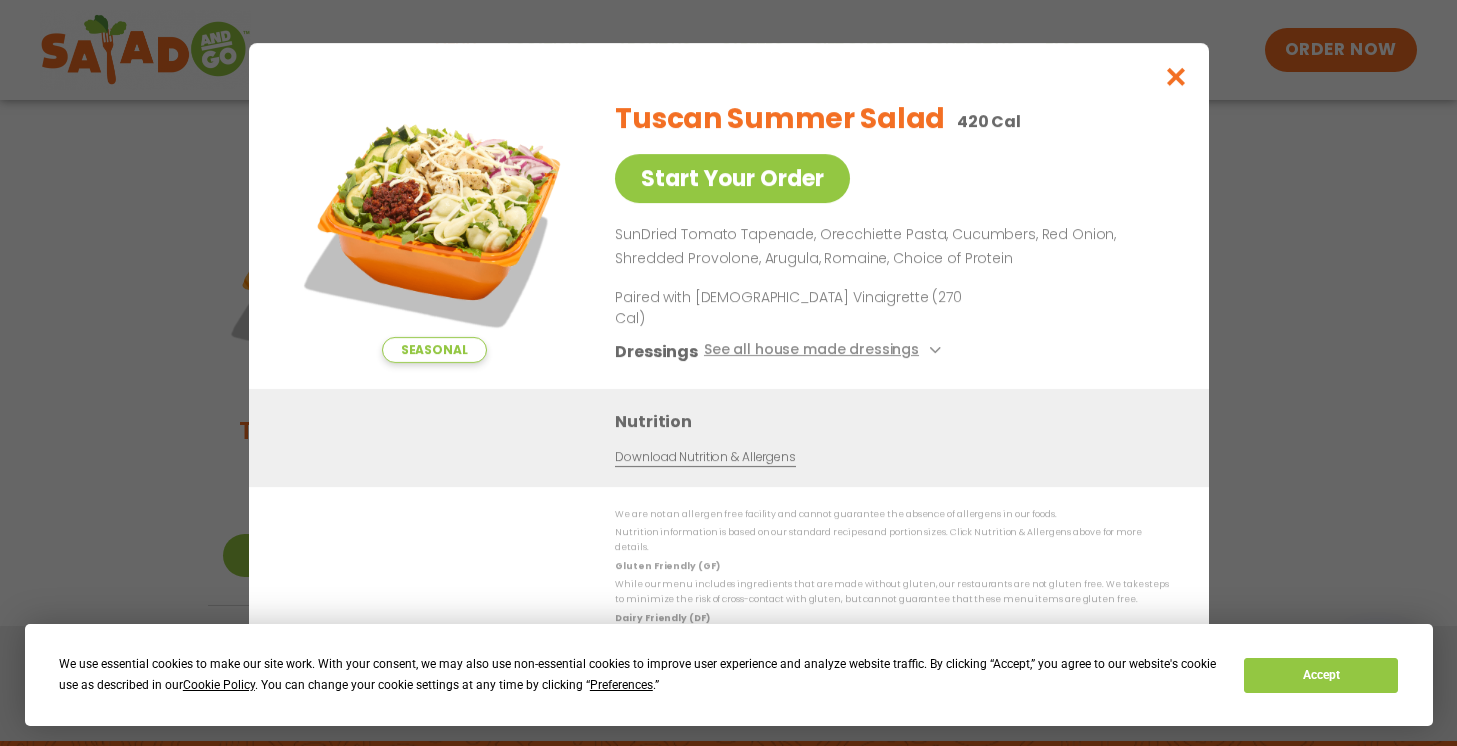 click on "See all house made dressings" at bounding box center (824, 351) 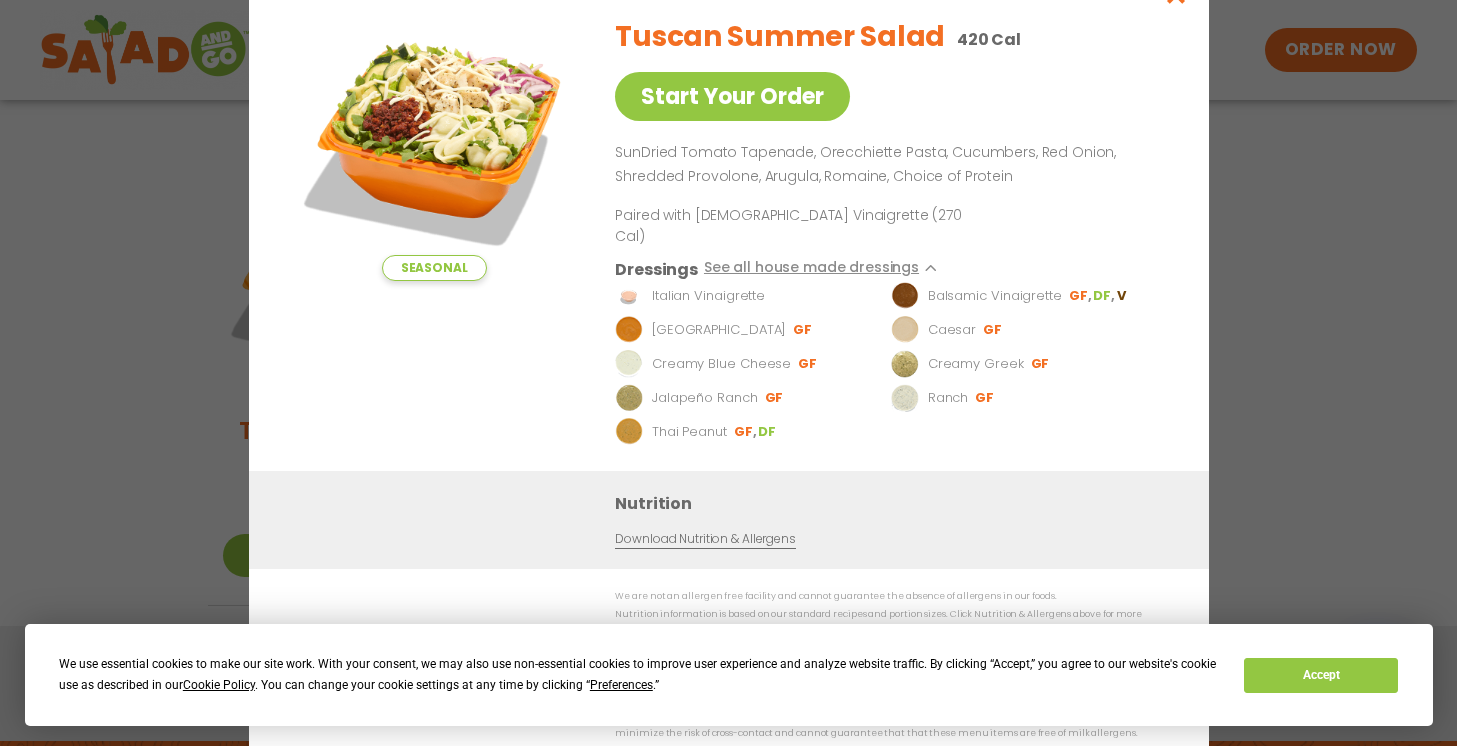 click at bounding box center [1175, -6] 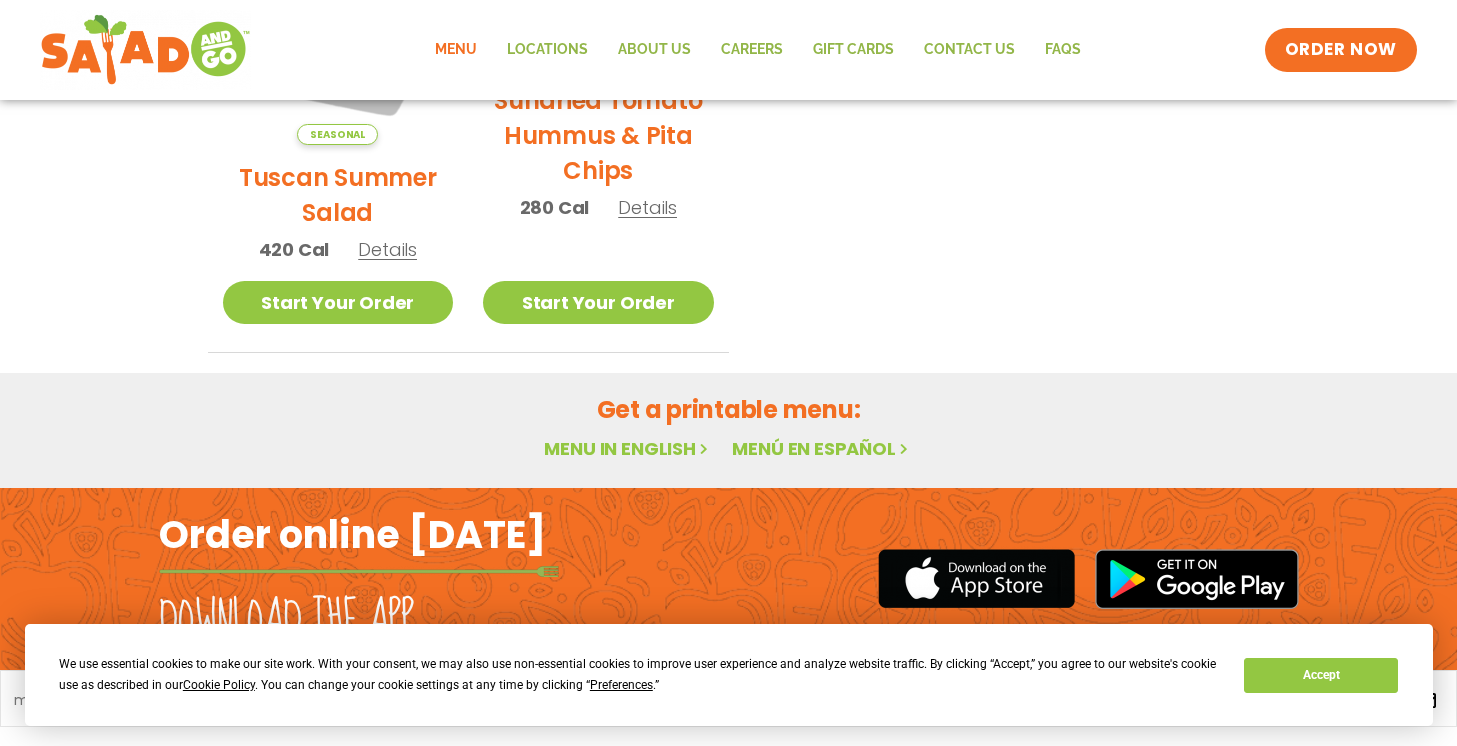 scroll, scrollTop: 648, scrollLeft: 0, axis: vertical 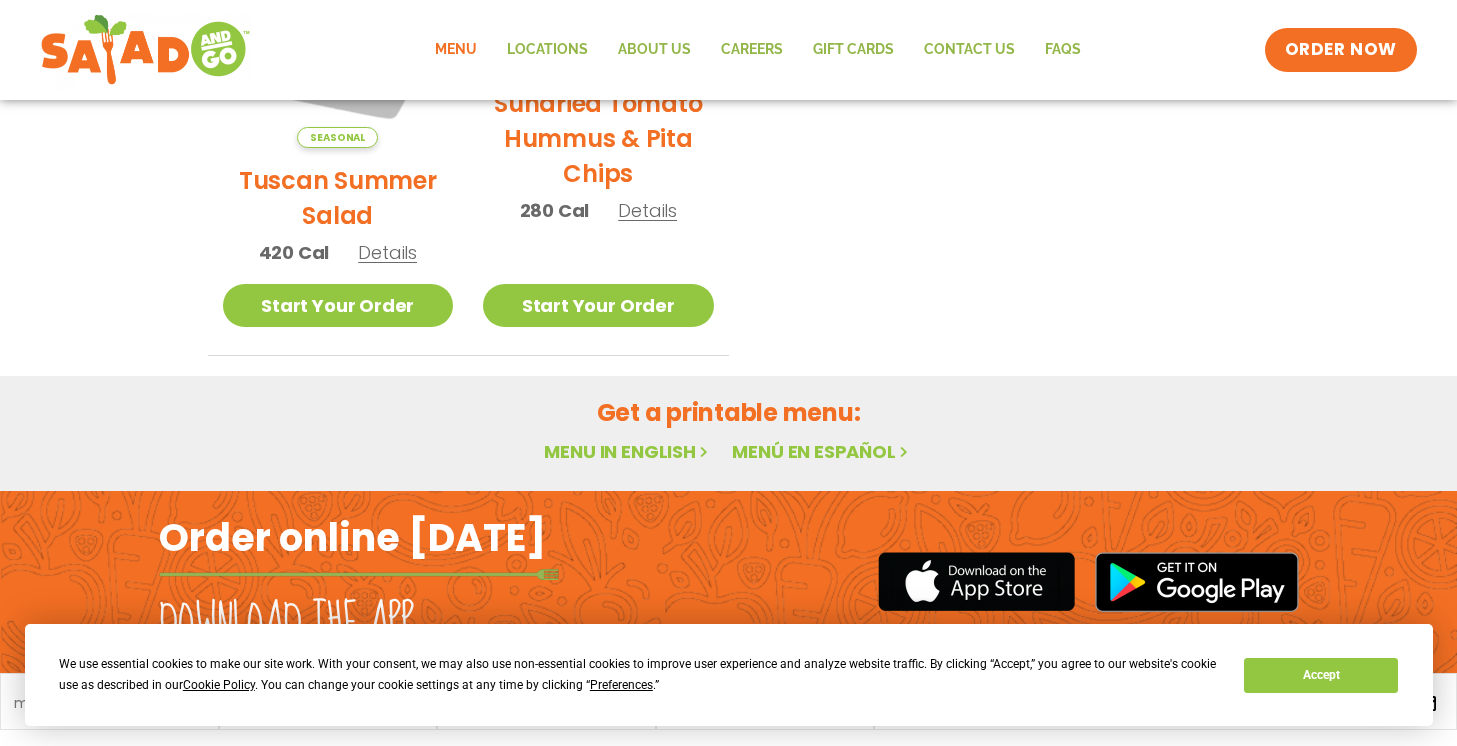 click on "Menu in English" at bounding box center [628, 451] 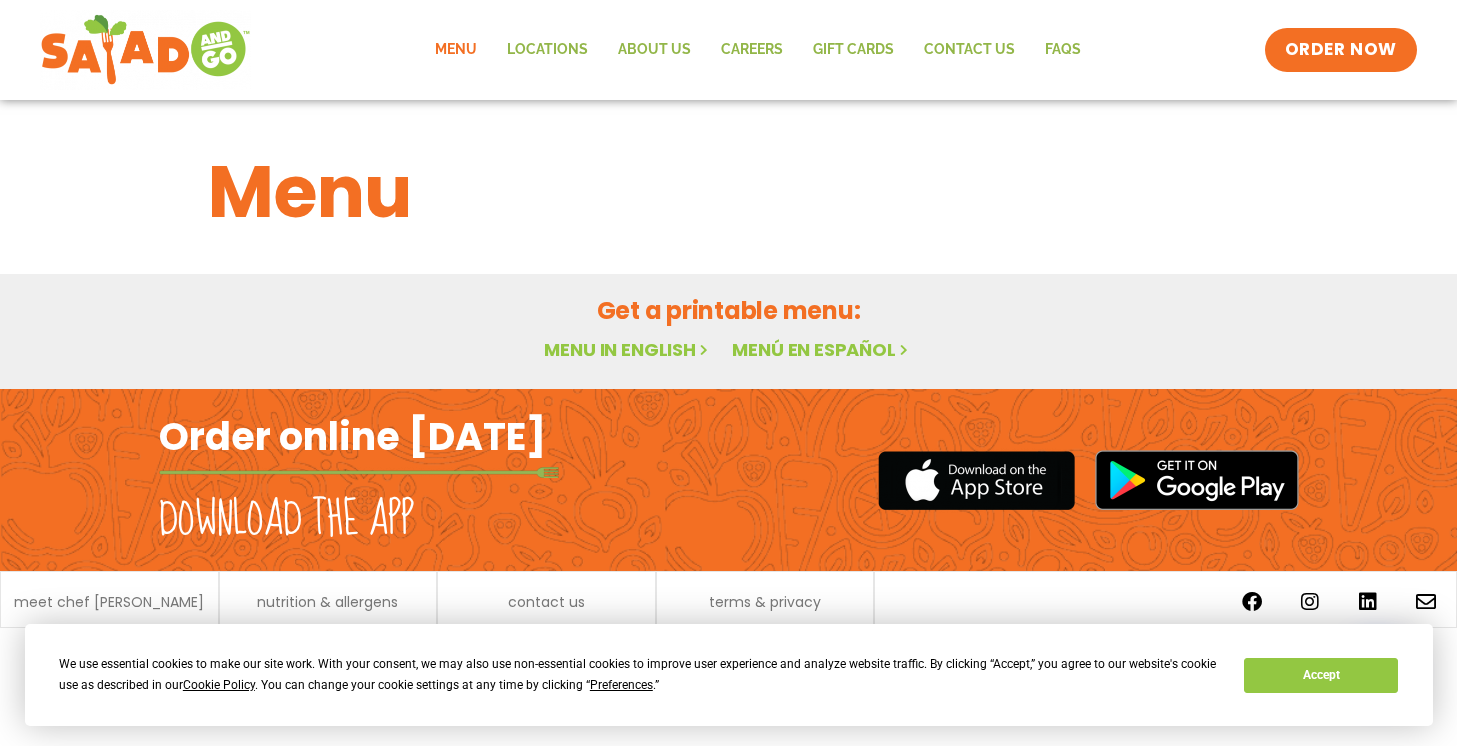 scroll, scrollTop: 0, scrollLeft: 0, axis: both 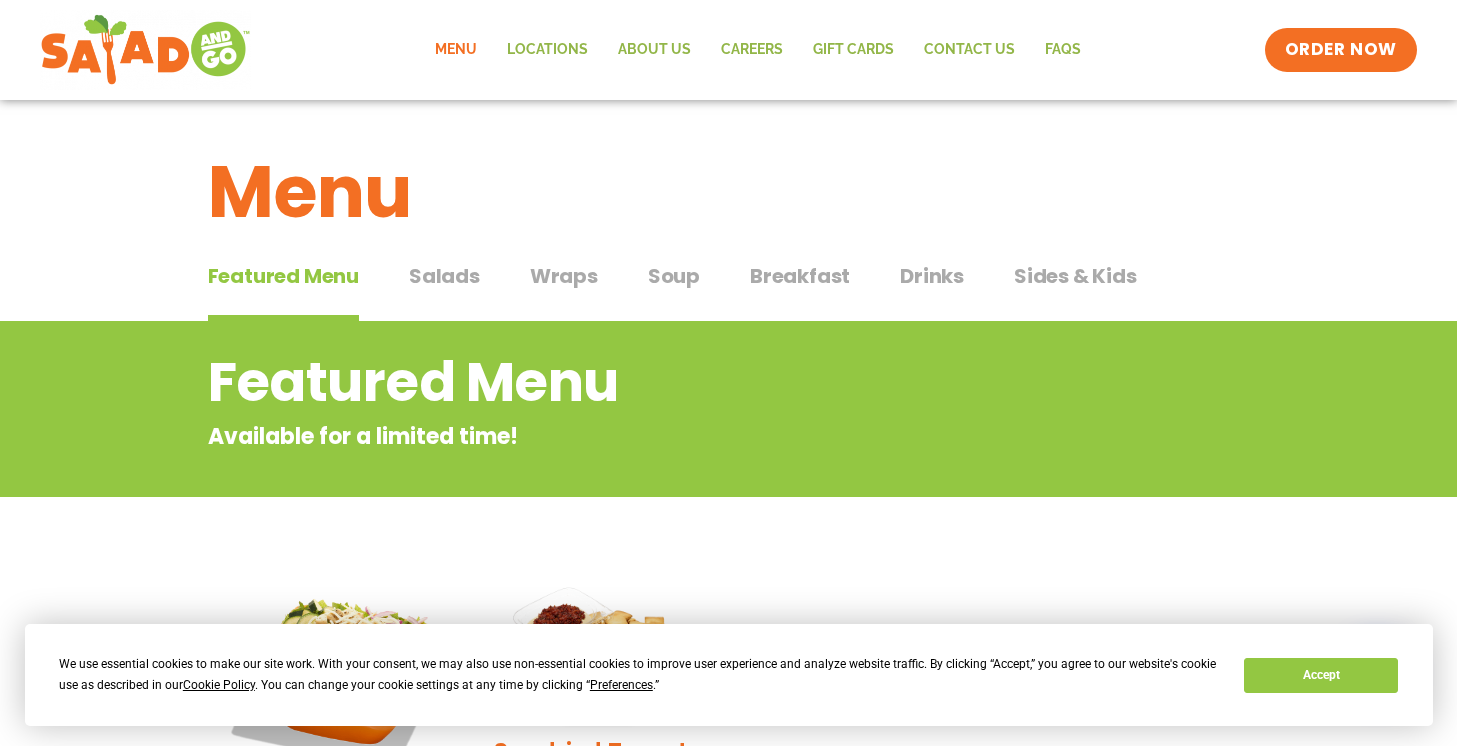 click on "Soup" at bounding box center [674, 276] 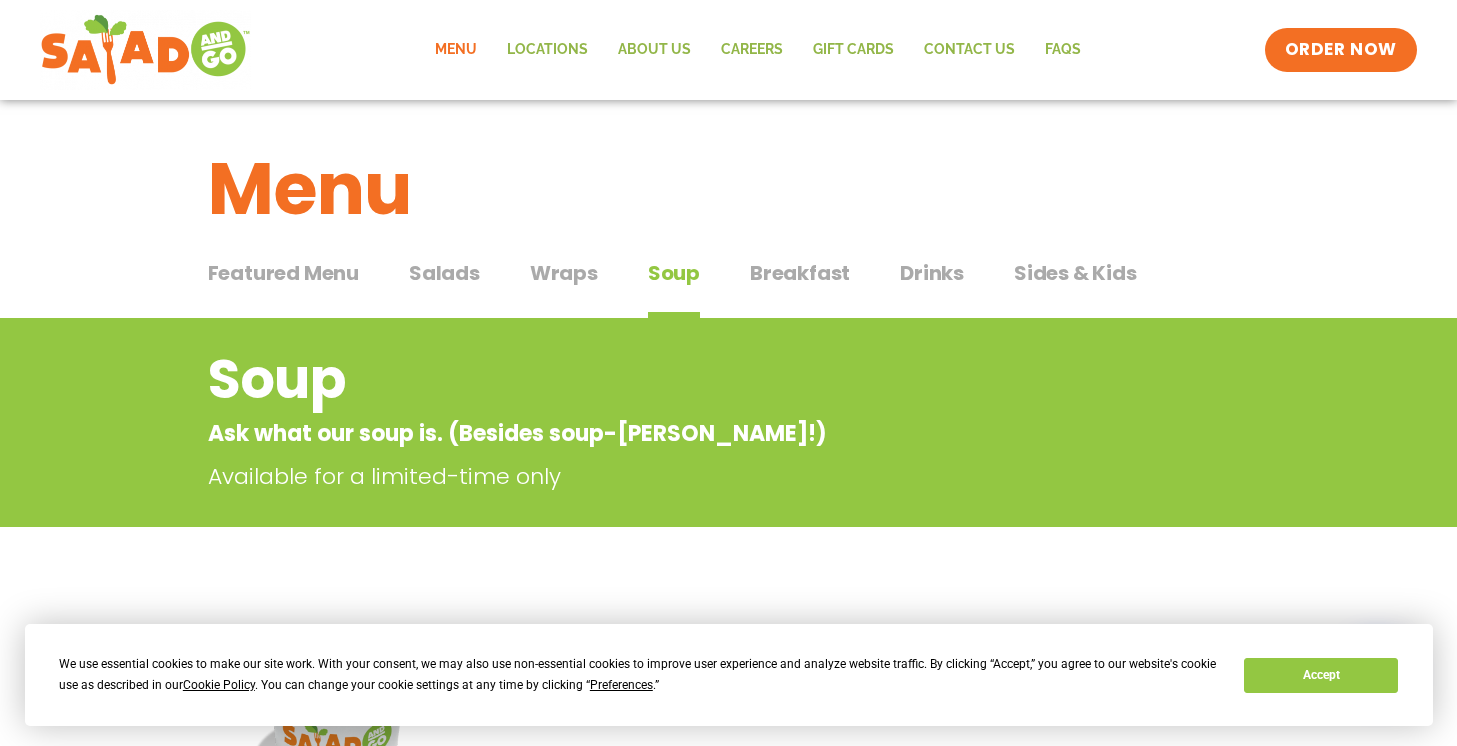 scroll, scrollTop: 2, scrollLeft: 0, axis: vertical 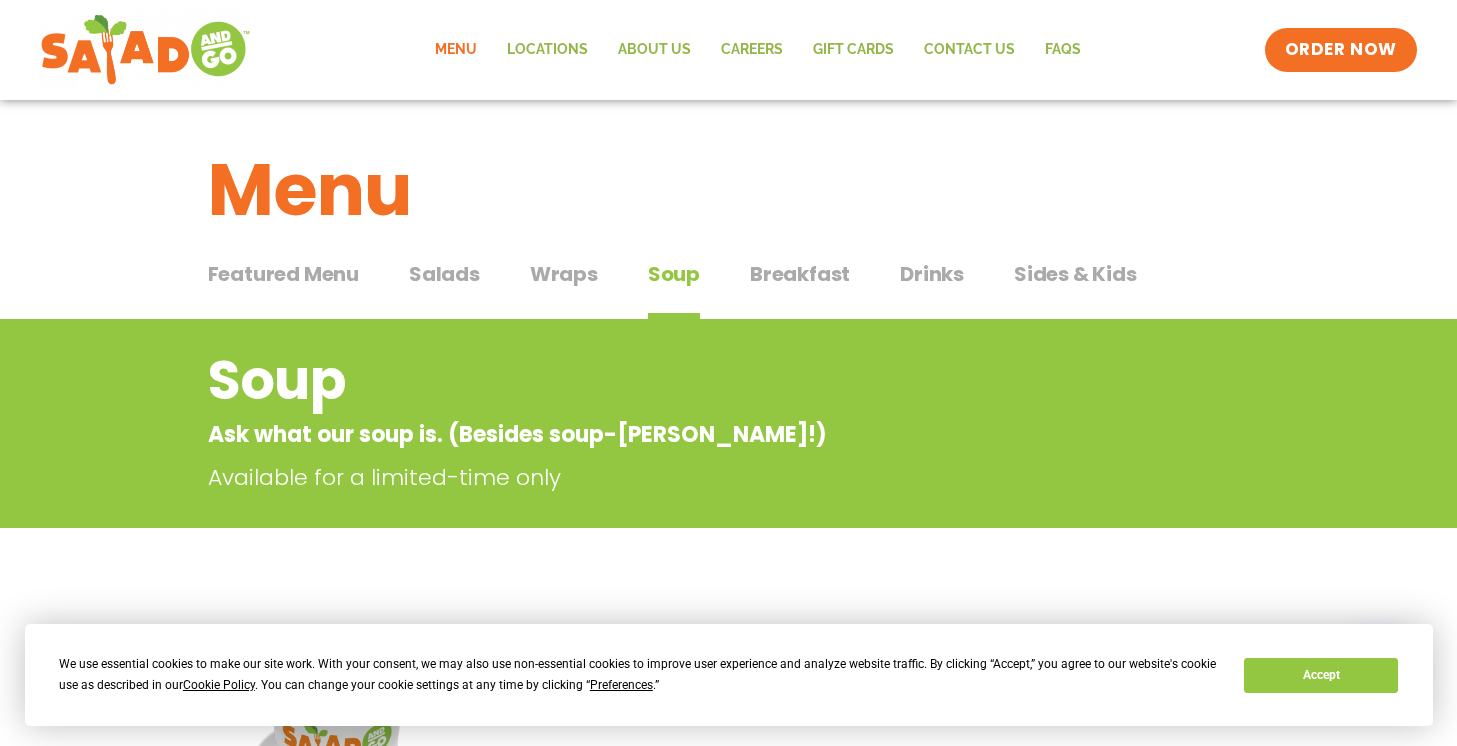 click on "Salads" at bounding box center (444, 274) 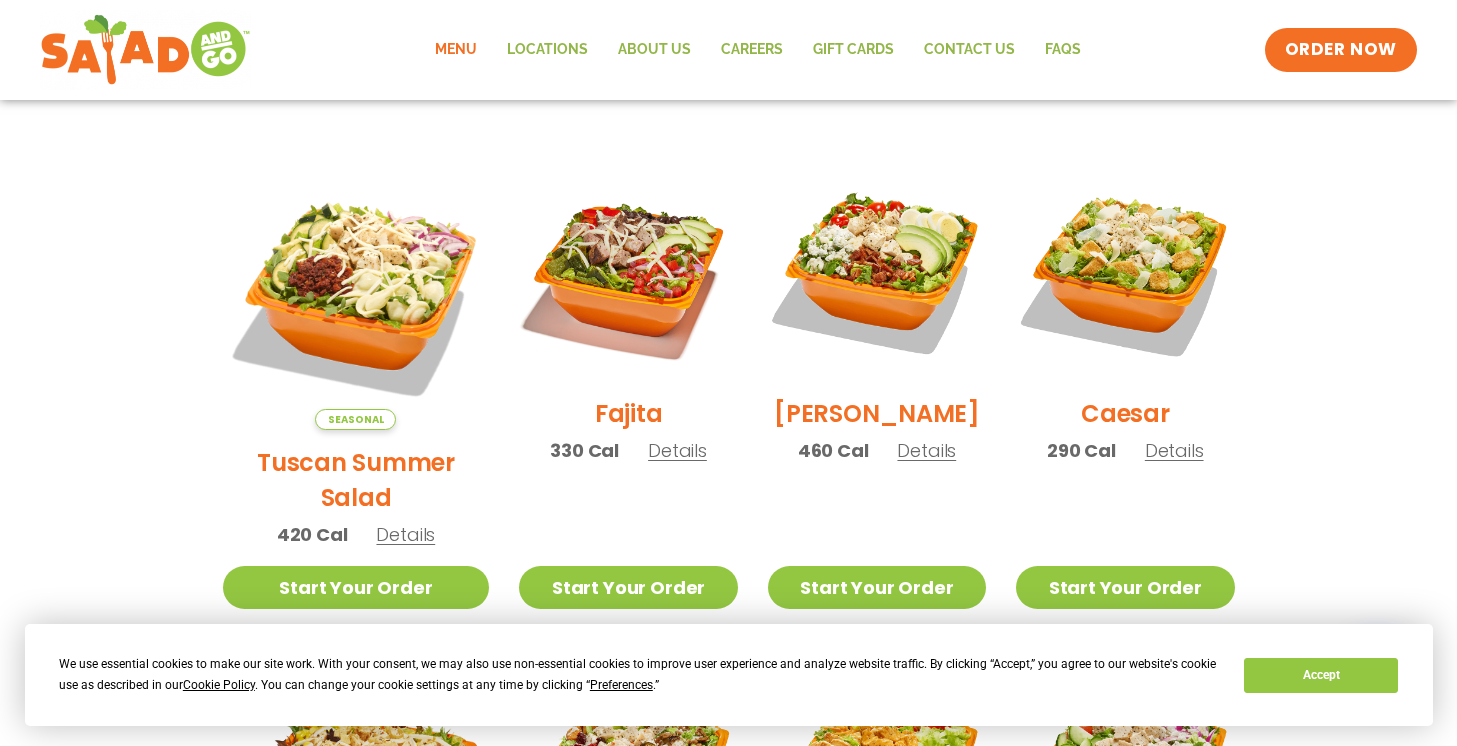 scroll, scrollTop: 507, scrollLeft: 0, axis: vertical 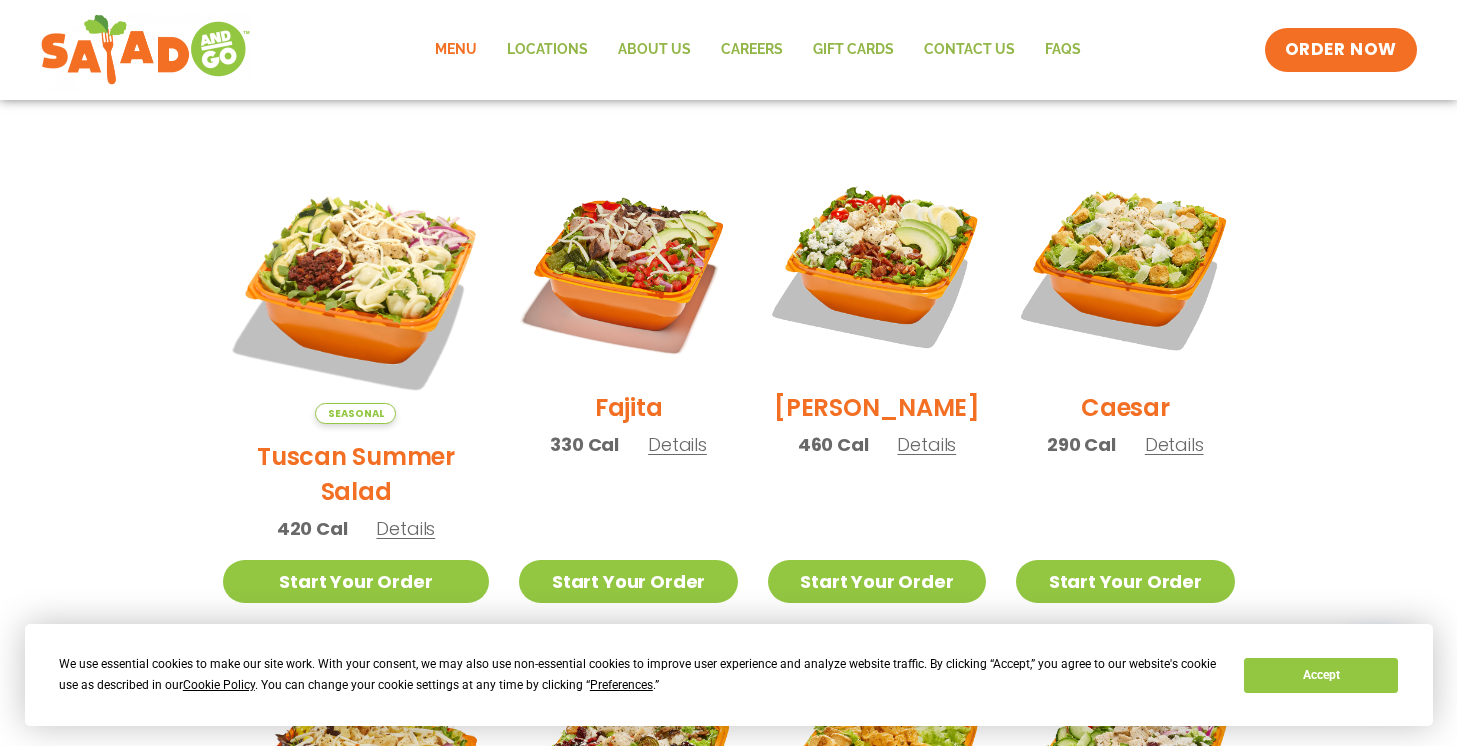 click on "Fajita" at bounding box center [629, 407] 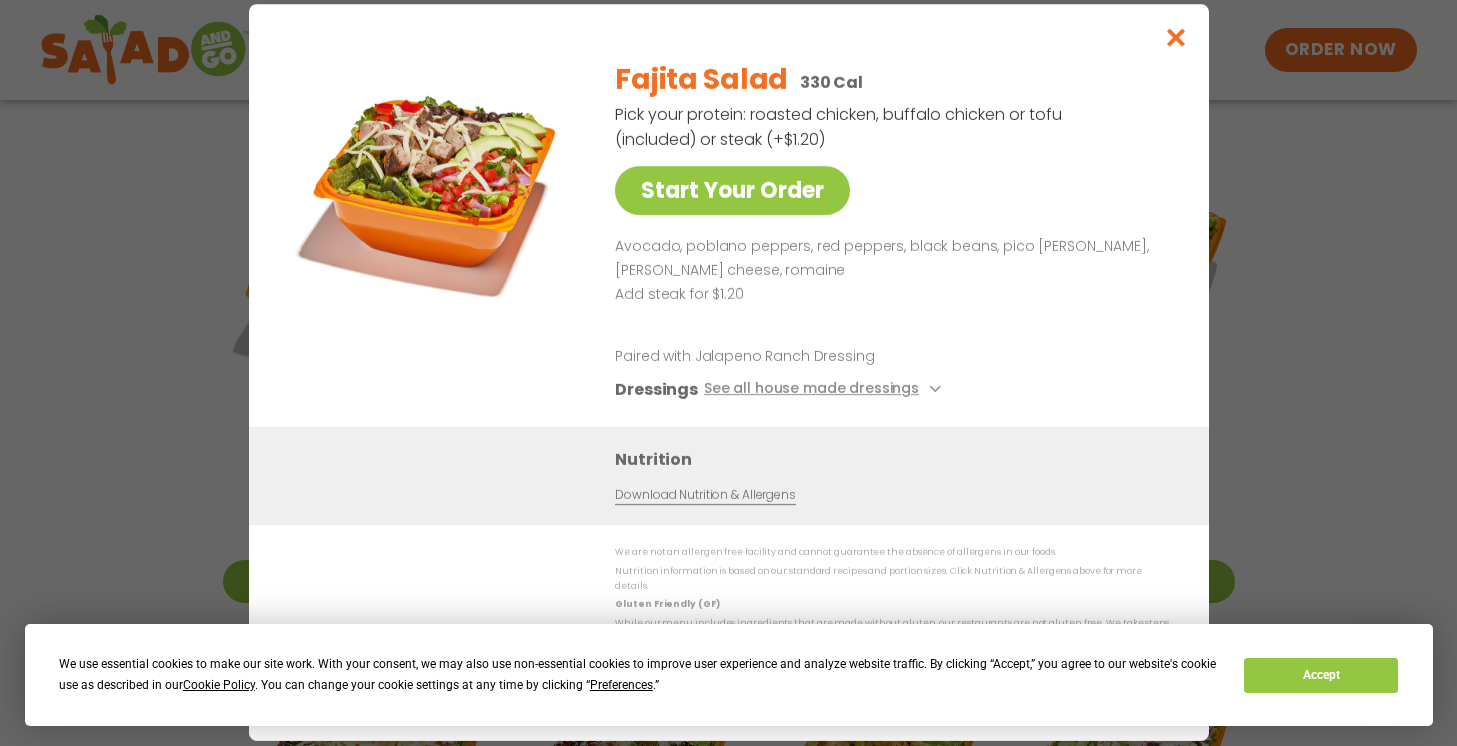 click at bounding box center [1175, 37] 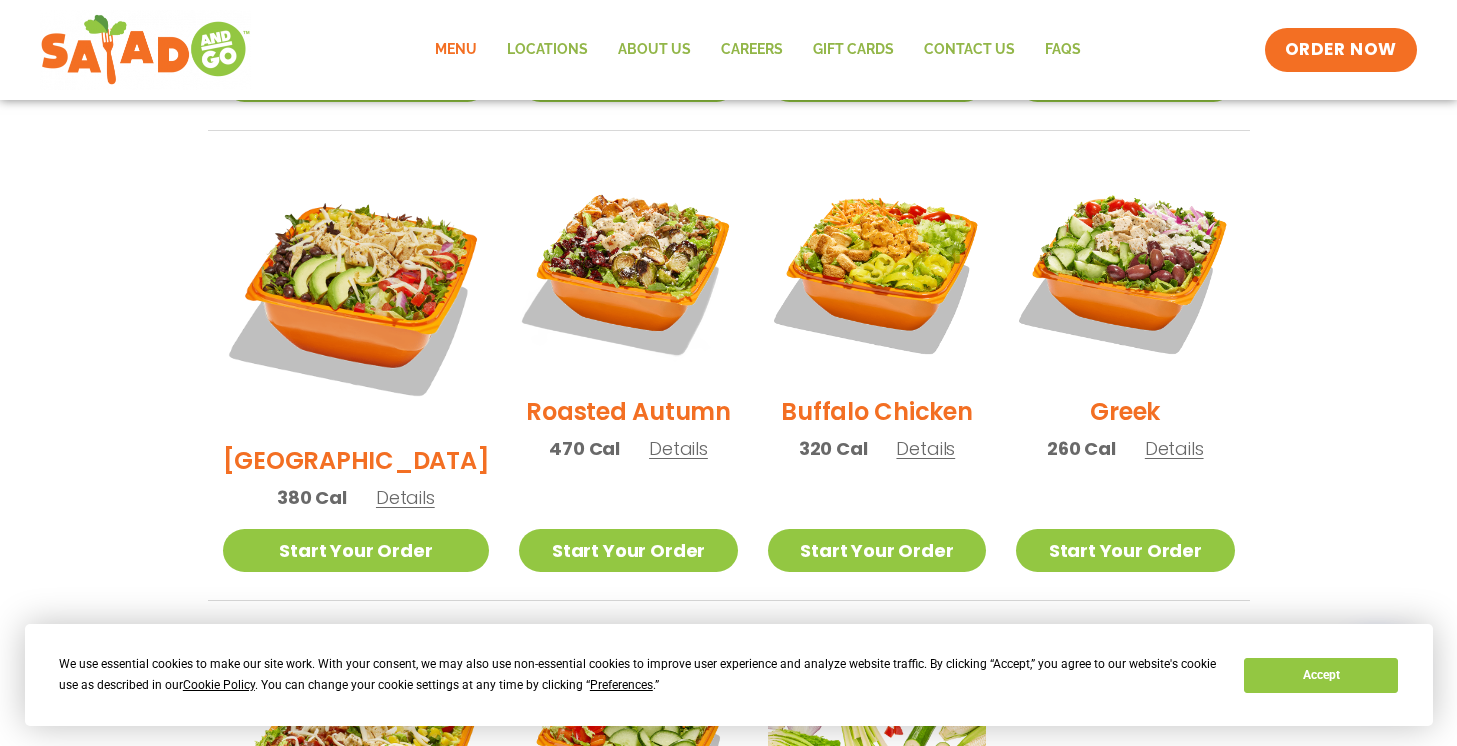 scroll, scrollTop: 992, scrollLeft: 0, axis: vertical 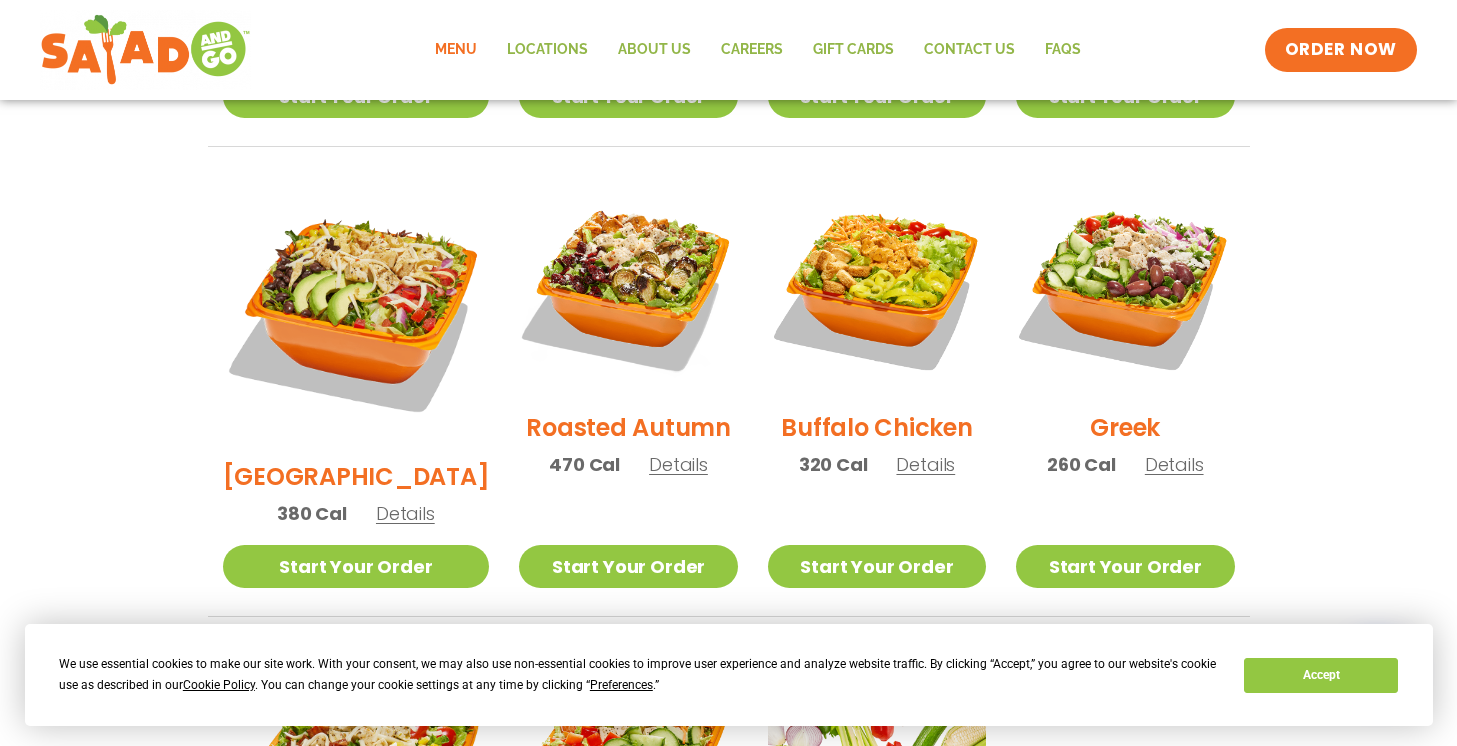 click on "Greek" at bounding box center [1125, 427] 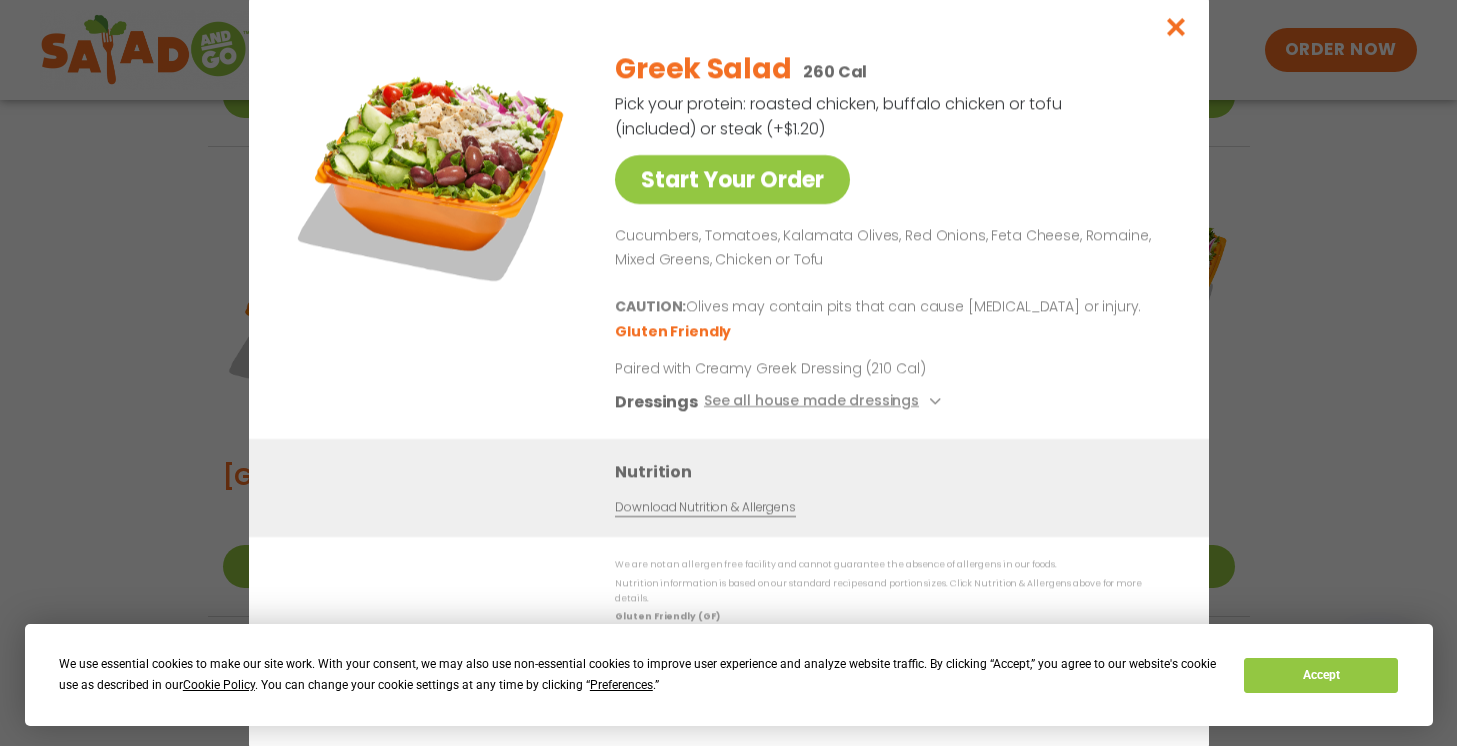 click at bounding box center [1175, 26] 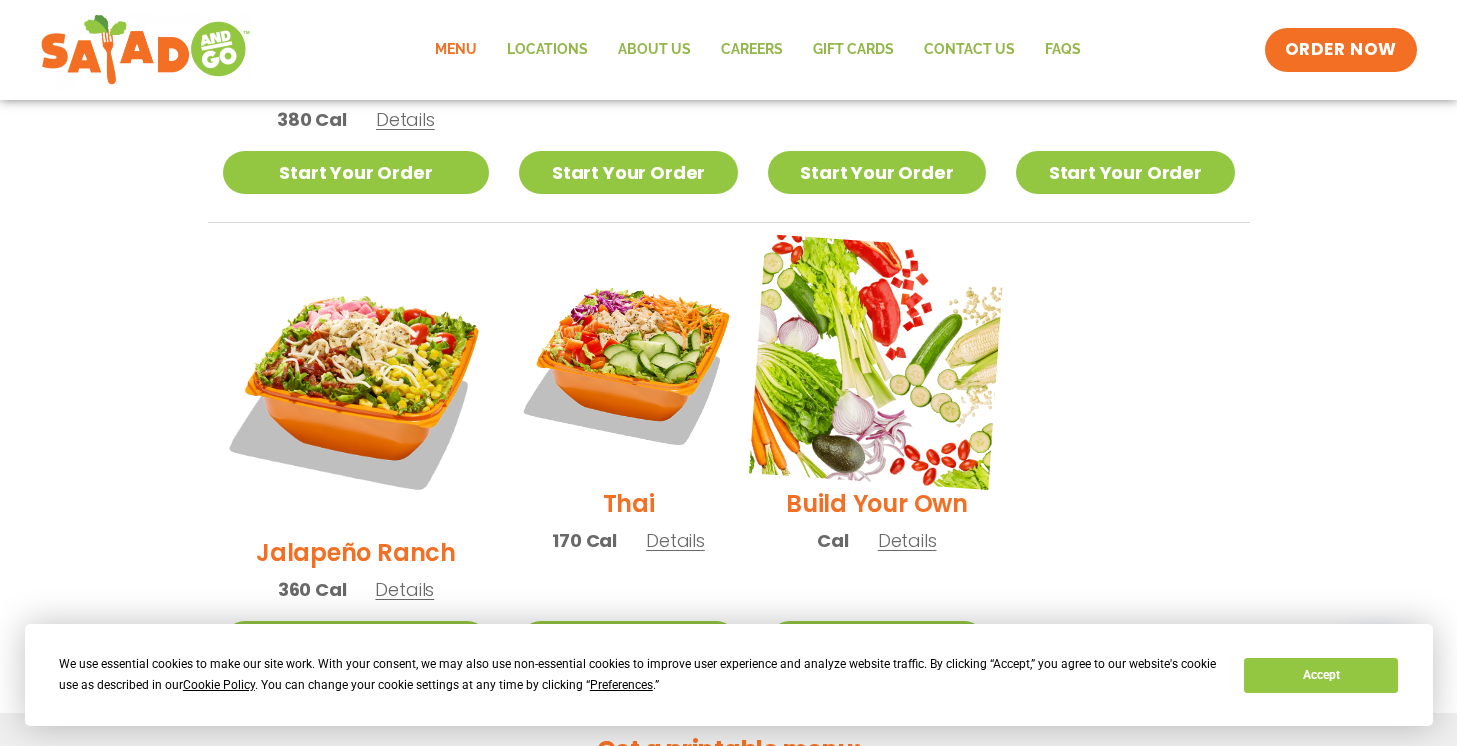 scroll, scrollTop: 1409, scrollLeft: 0, axis: vertical 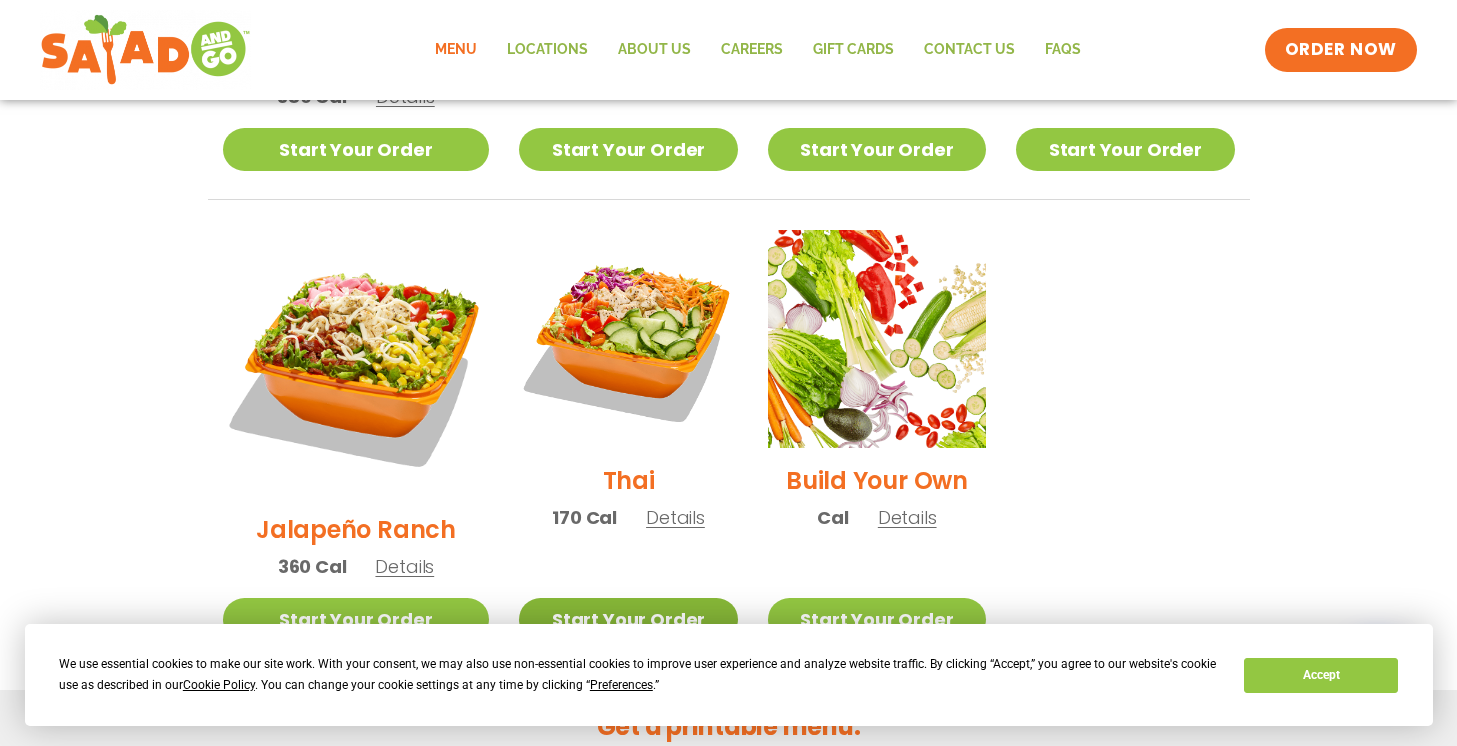 click on "Start Your Order" at bounding box center (628, 619) 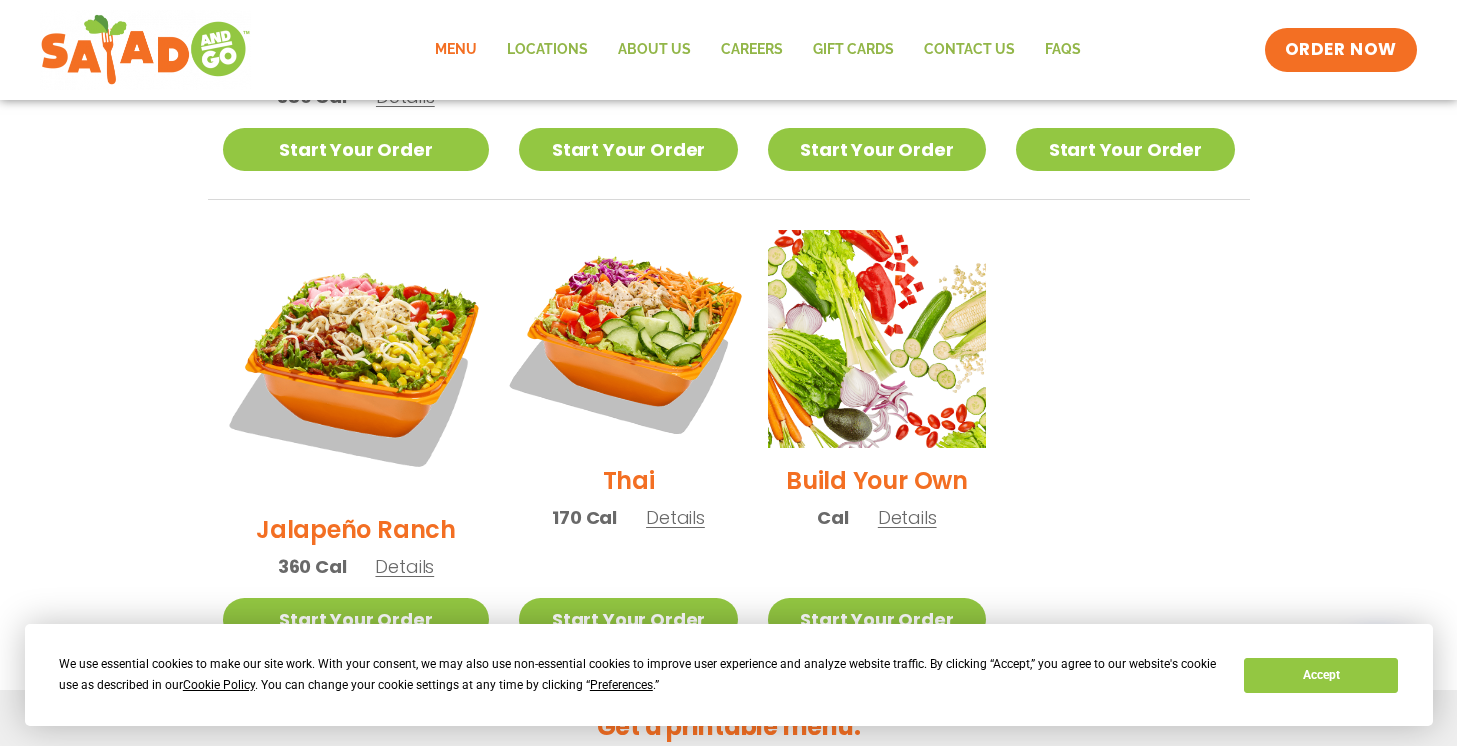 click at bounding box center (628, 339) 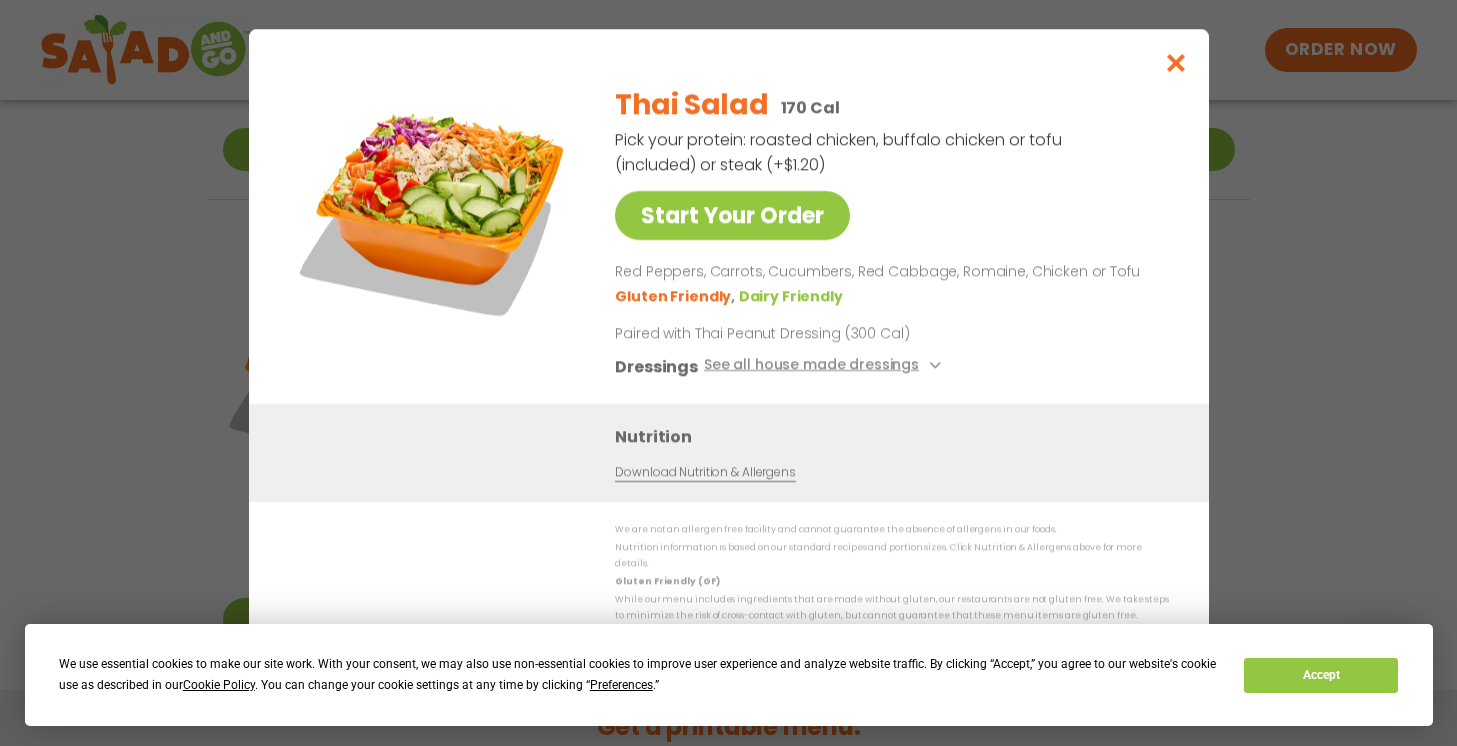 click at bounding box center [1175, 62] 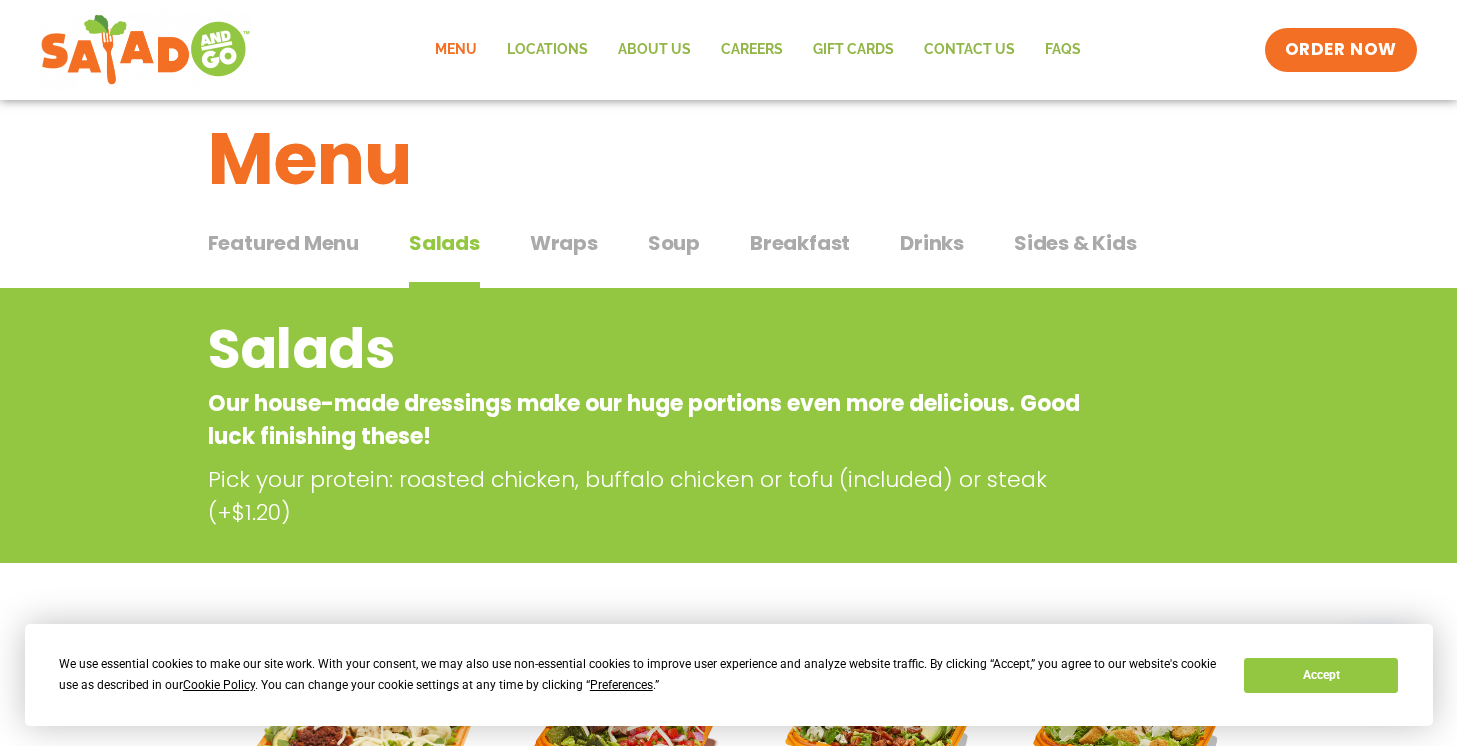 scroll, scrollTop: 25, scrollLeft: 0, axis: vertical 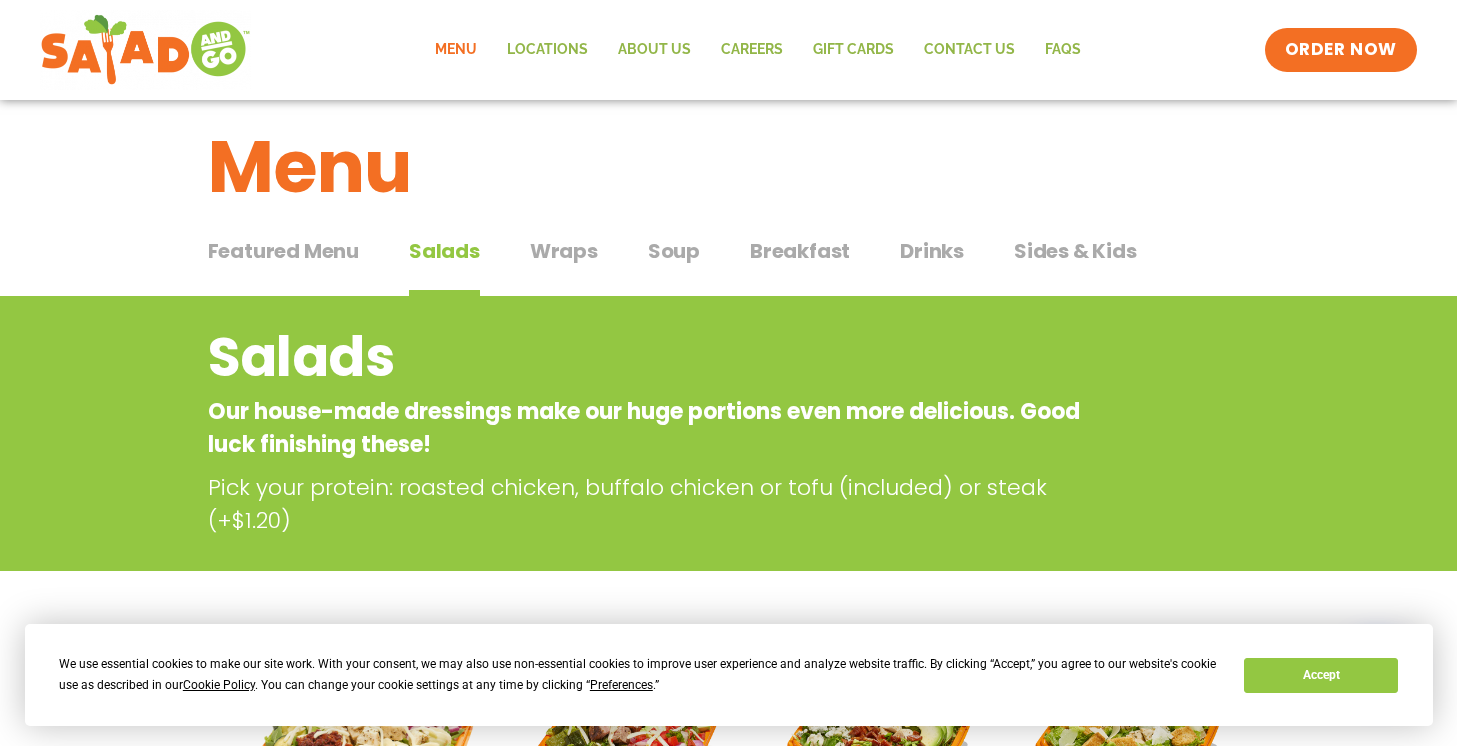 click on "Featured Menu" at bounding box center [283, 251] 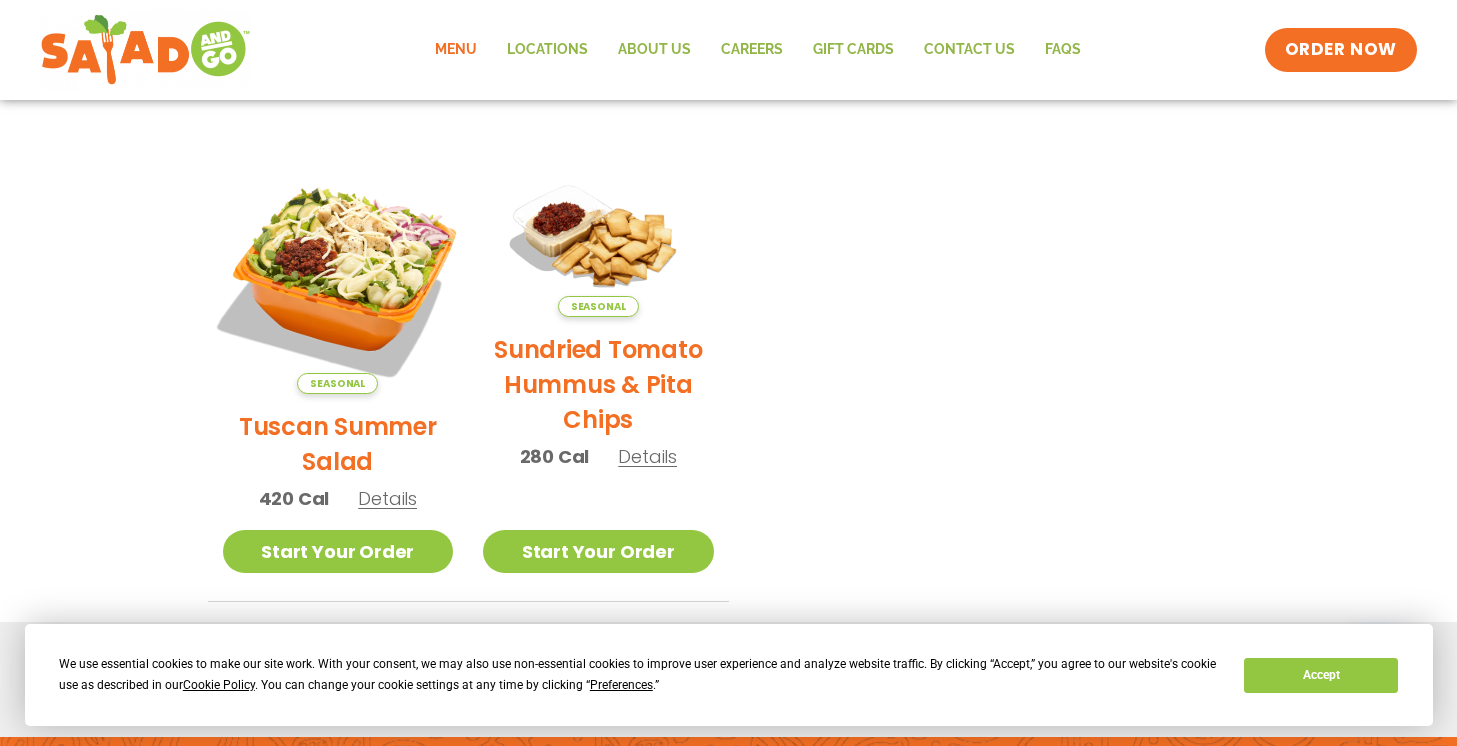 scroll, scrollTop: 409, scrollLeft: 0, axis: vertical 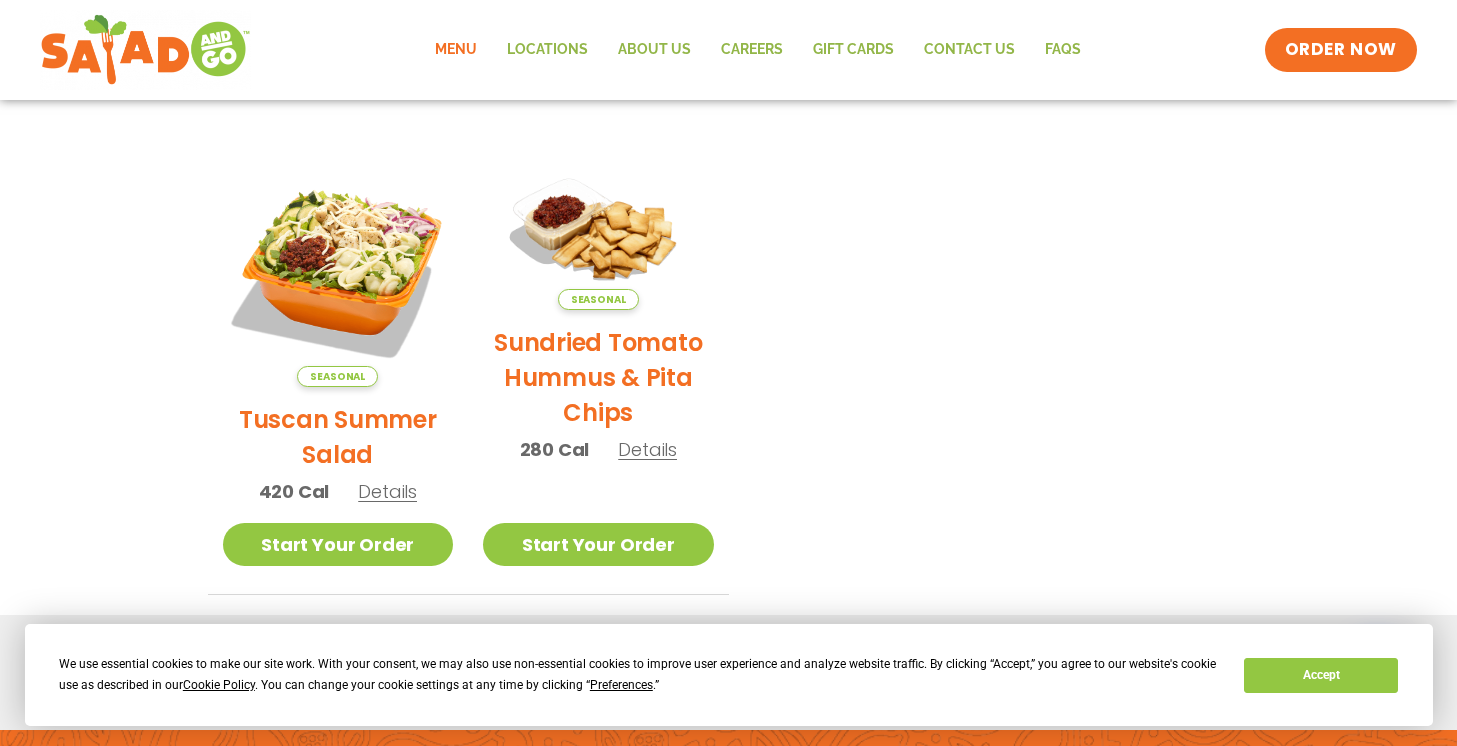 click on "Tuscan Summer Salad" at bounding box center [338, 437] 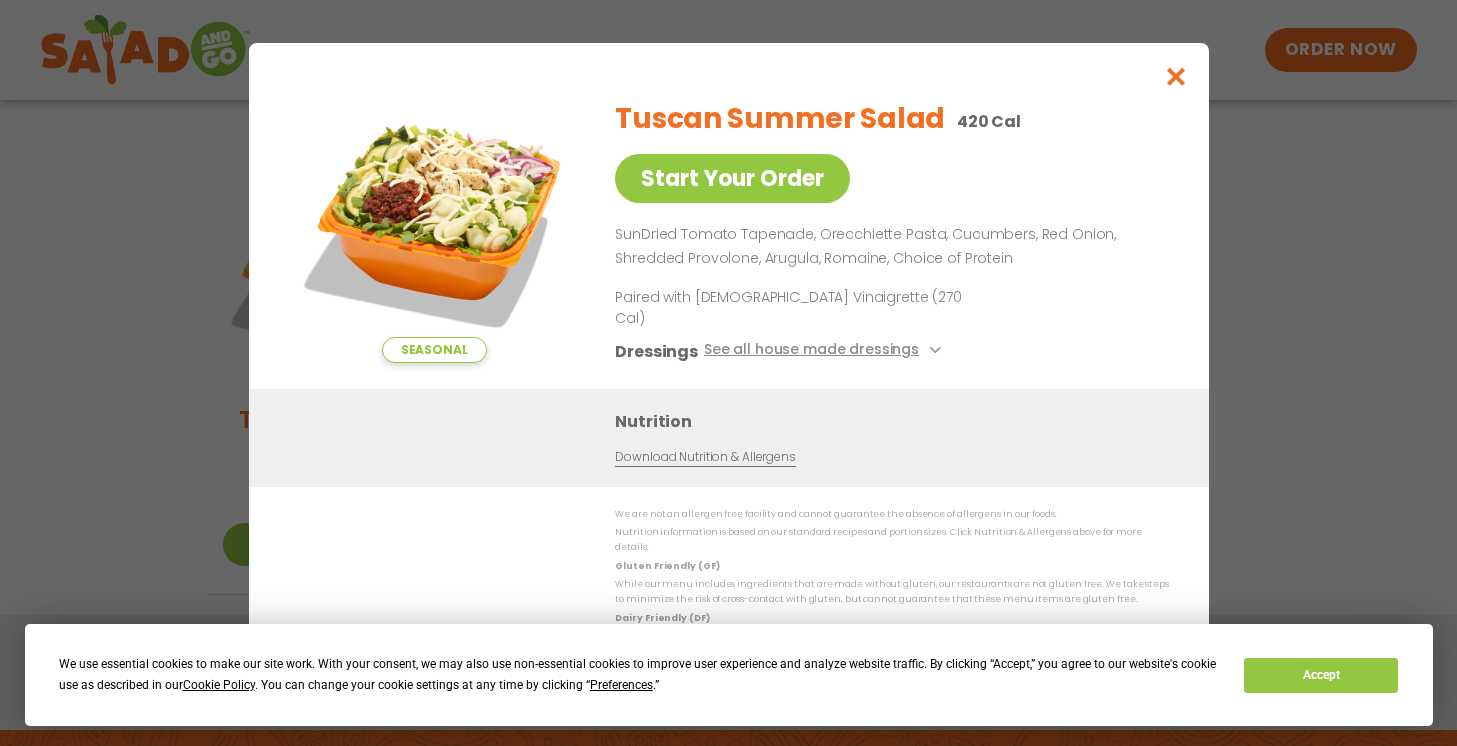 click at bounding box center (1175, 76) 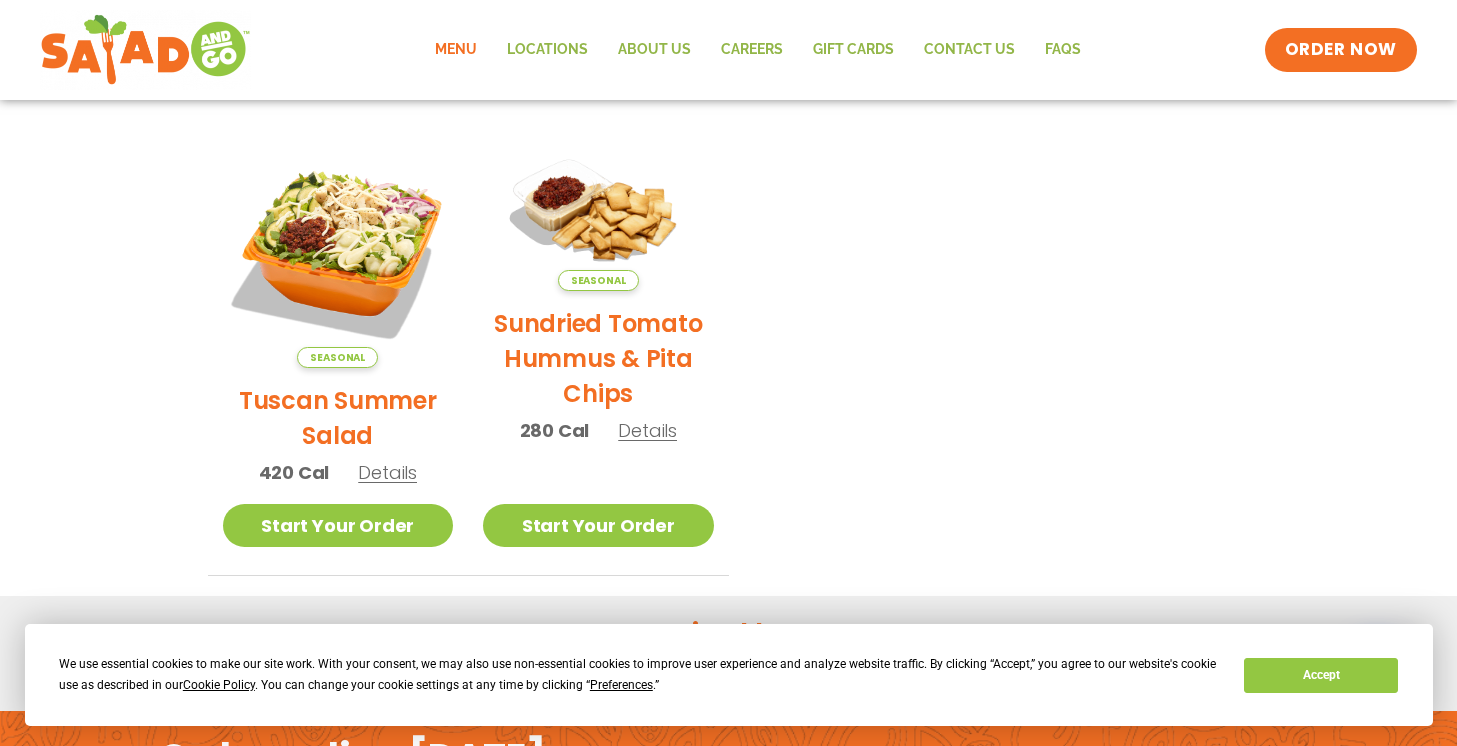 scroll, scrollTop: 377, scrollLeft: 0, axis: vertical 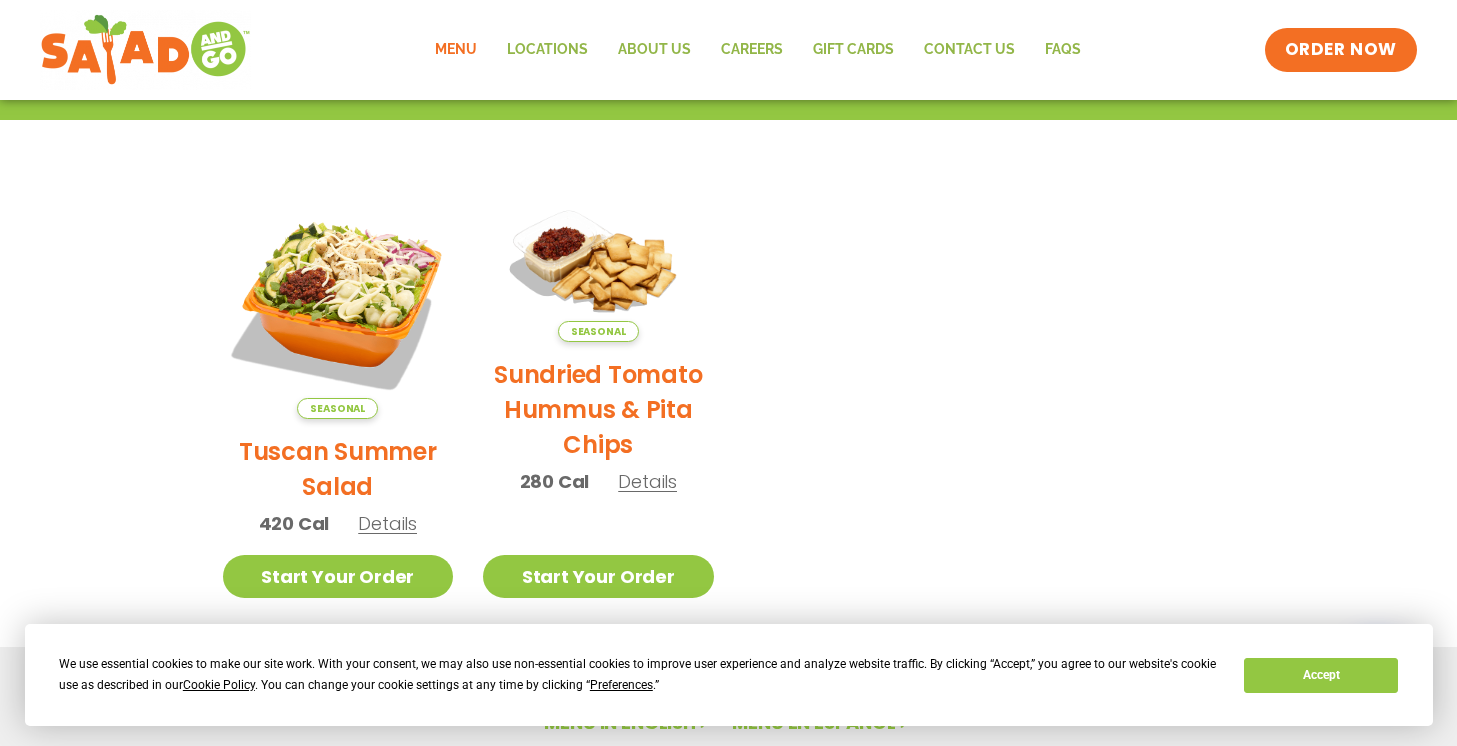 click on "Menu" 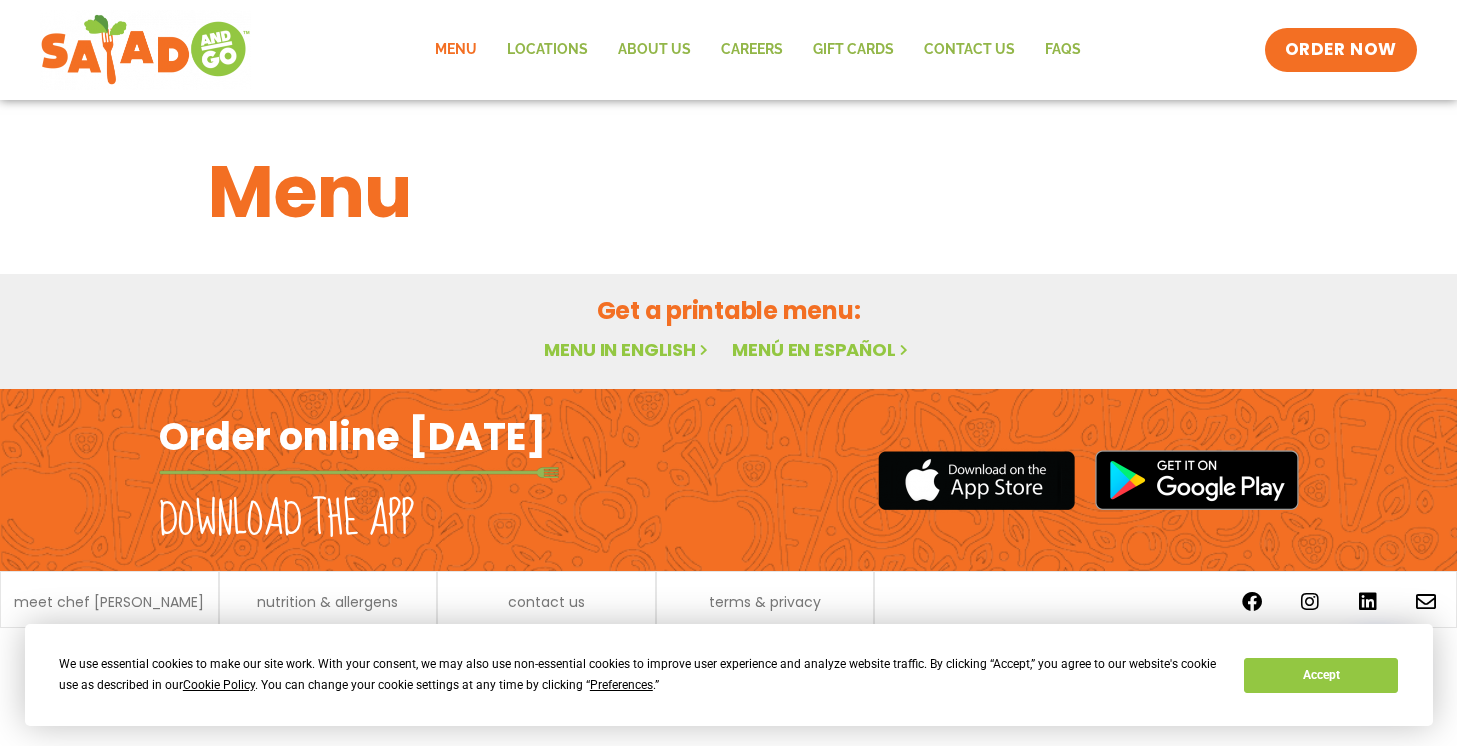scroll, scrollTop: 0, scrollLeft: 0, axis: both 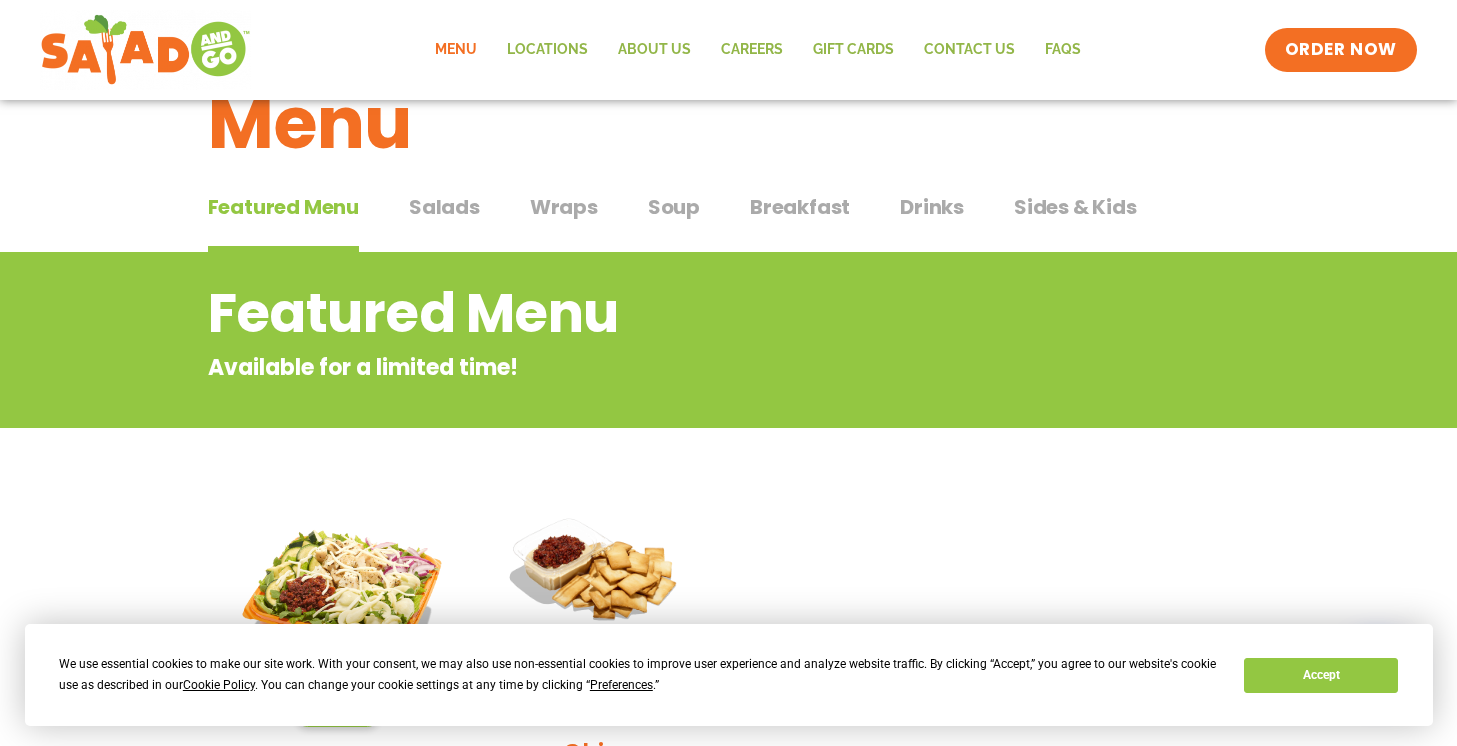 click on "Soup" at bounding box center (674, 207) 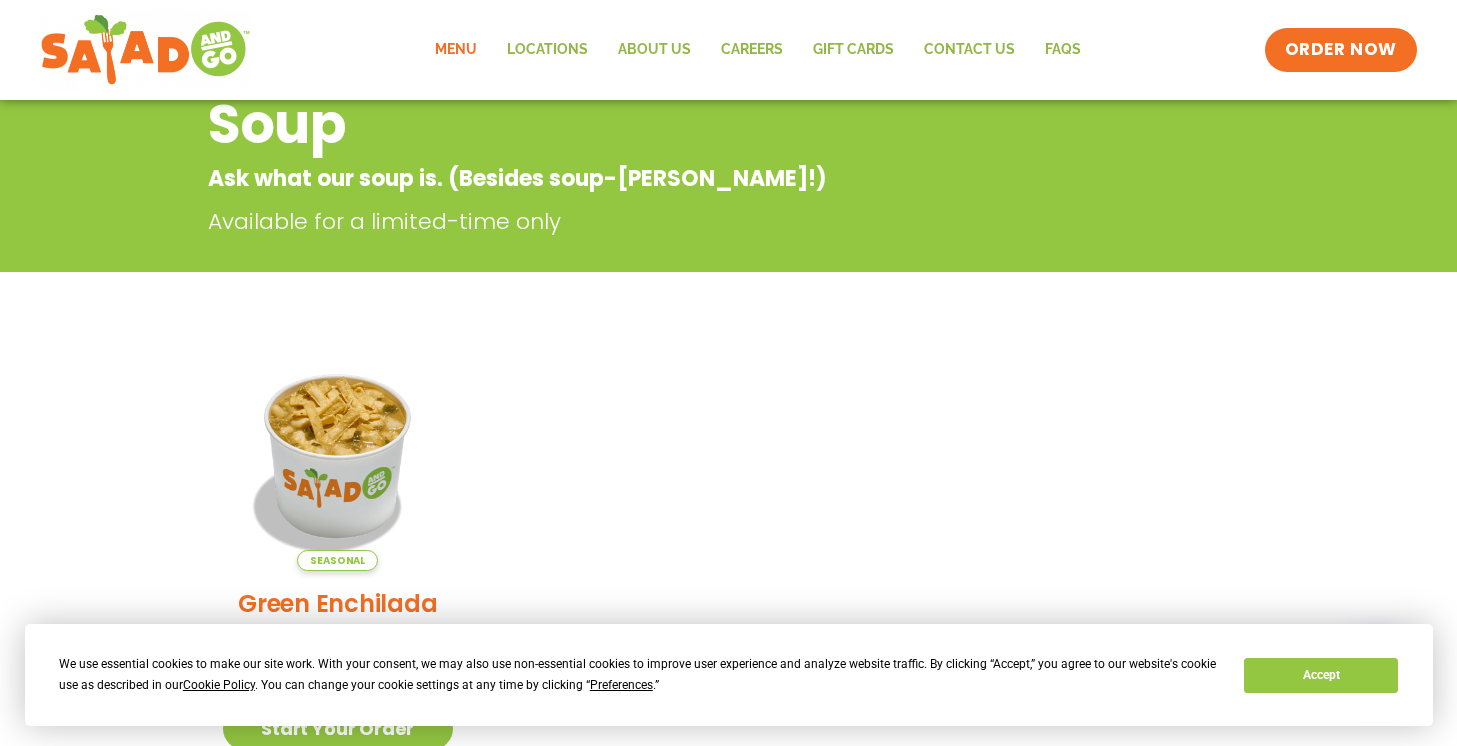 scroll, scrollTop: 301, scrollLeft: 0, axis: vertical 